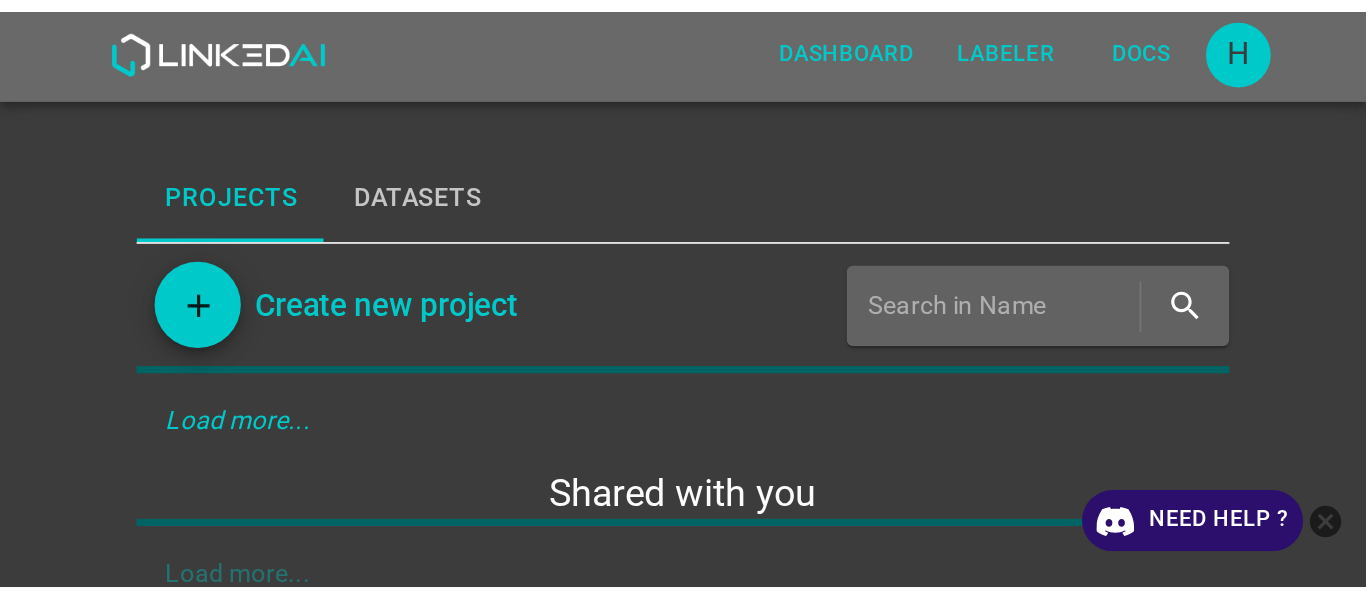 scroll, scrollTop: 0, scrollLeft: 0, axis: both 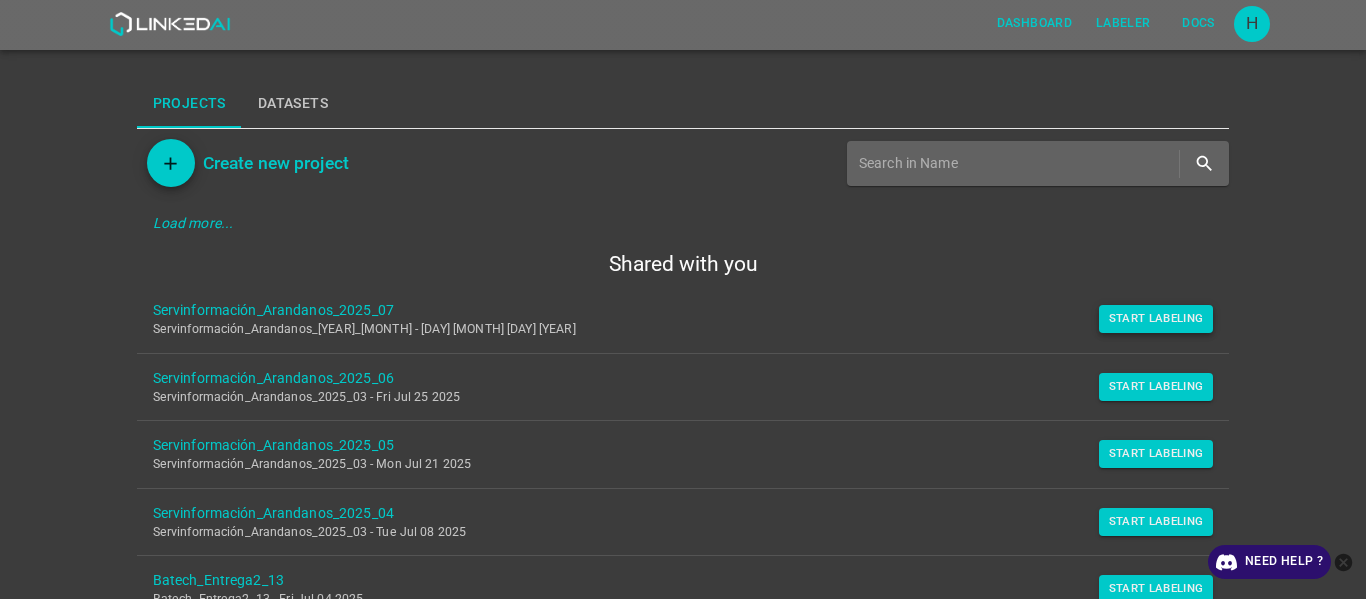click on "Start Labeling" at bounding box center (1156, 319) 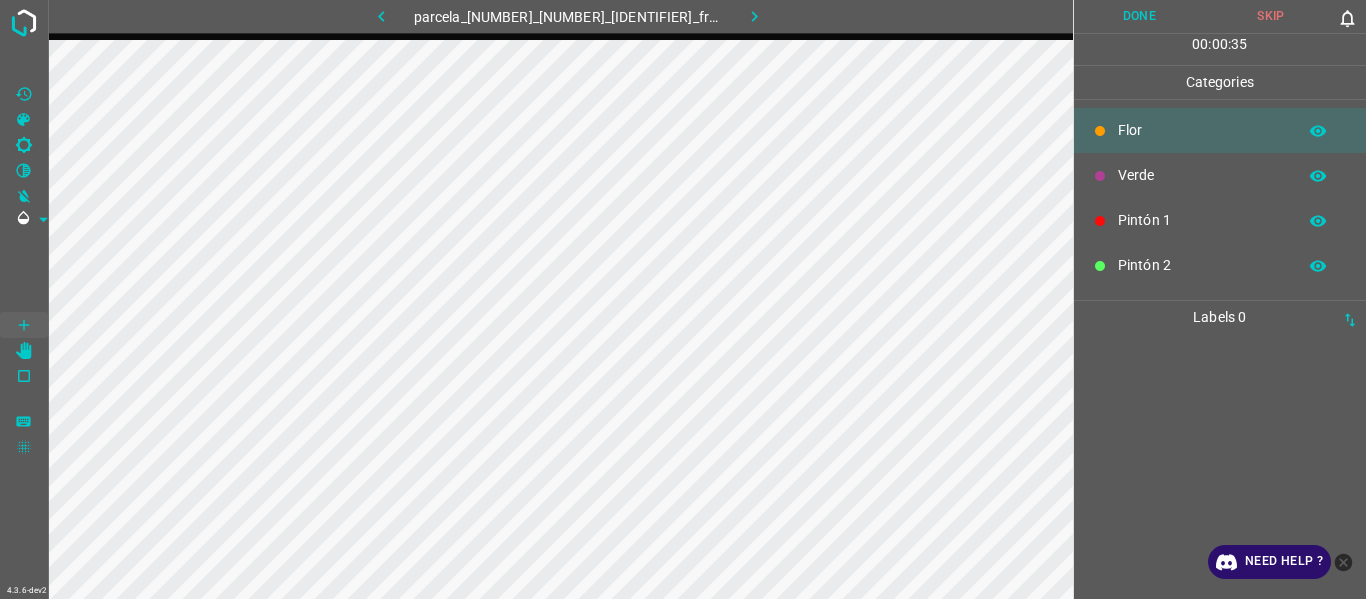 click at bounding box center [1220, 466] 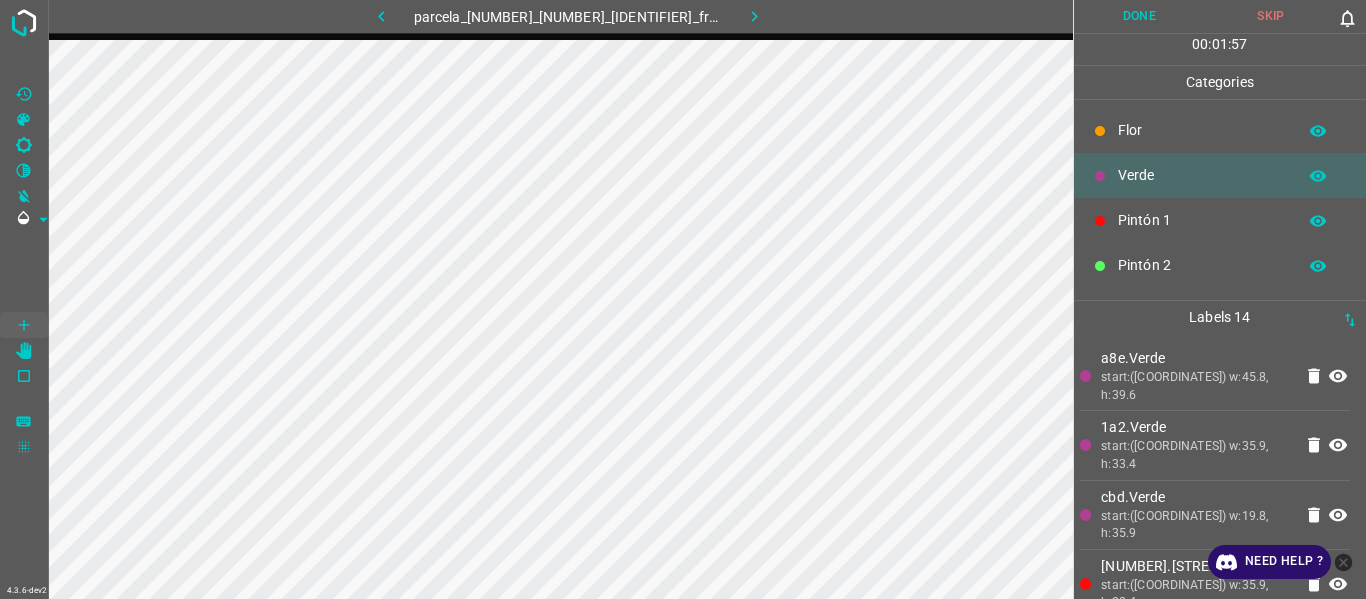 drag, startPoint x: 1131, startPoint y: 445, endPoint x: 1113, endPoint y: 449, distance: 18.439089 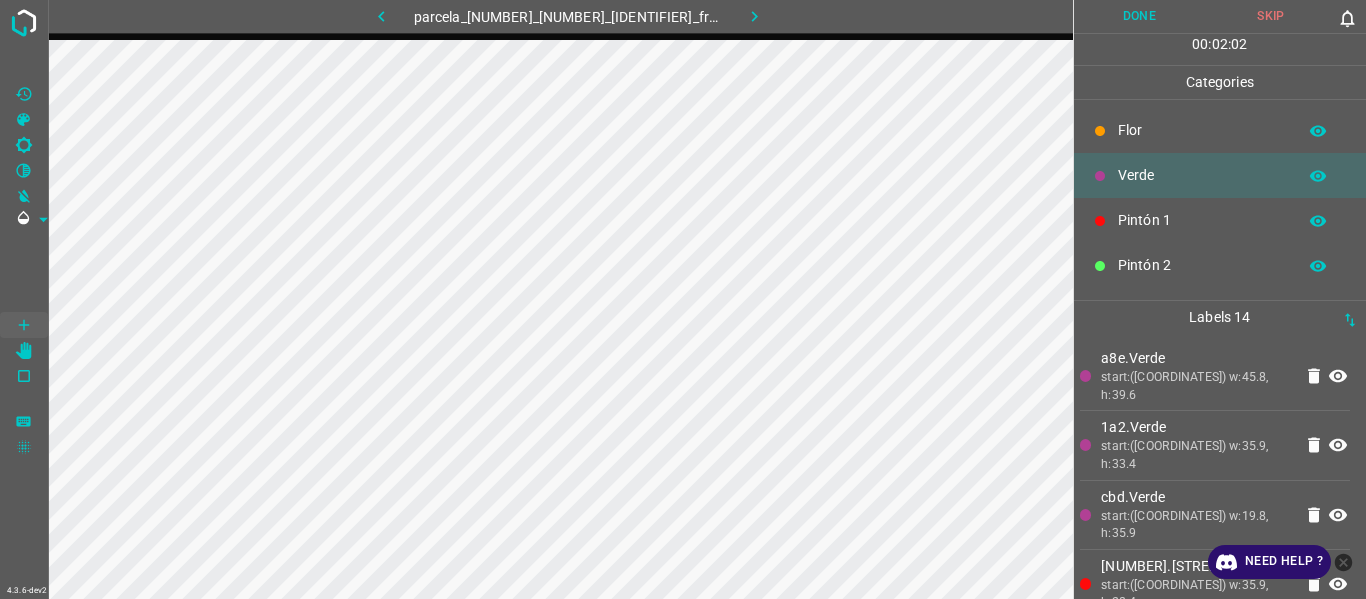 drag, startPoint x: 1183, startPoint y: 449, endPoint x: 1083, endPoint y: 455, distance: 100.17984 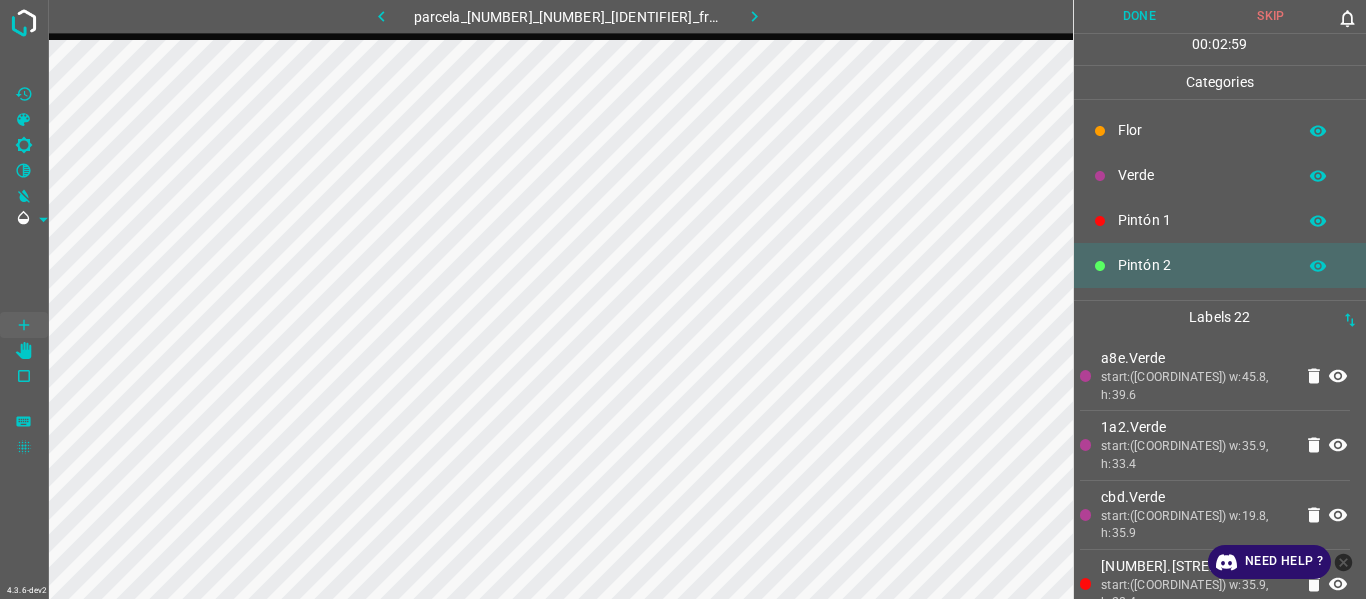 click on "start:([COORDINATES])
w:35.9, h:33.4" at bounding box center (1196, 455) 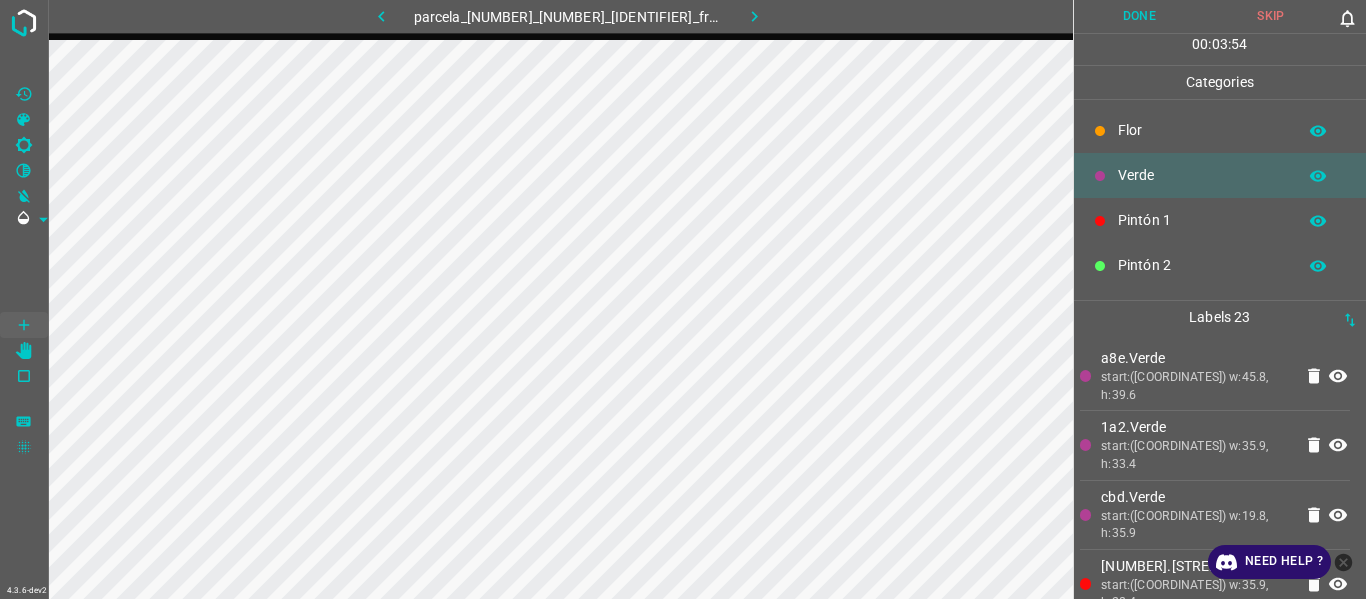click on "[NUMBER][LETTER].[COLOR]
start:([COORDINATES])
w:35.9, h:33.4" at bounding box center (1215, 445) 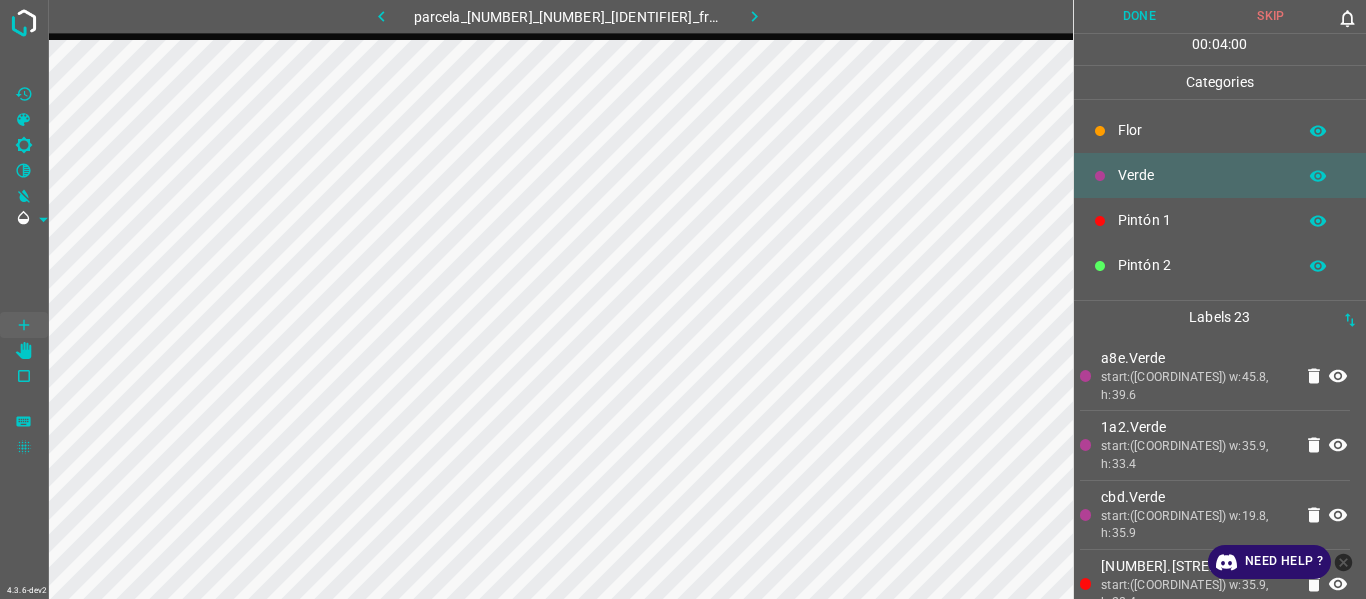 drag, startPoint x: 1134, startPoint y: 420, endPoint x: 1108, endPoint y: 412, distance: 27.202942 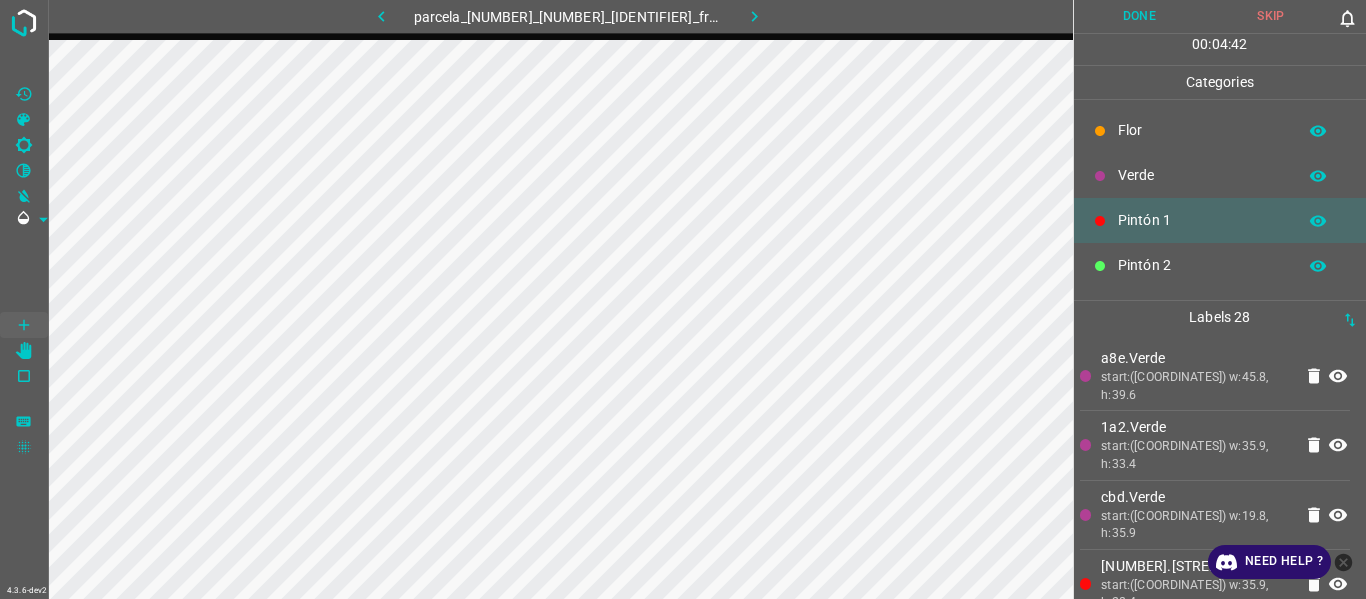 click on "1a2.Verde" at bounding box center [1196, 427] 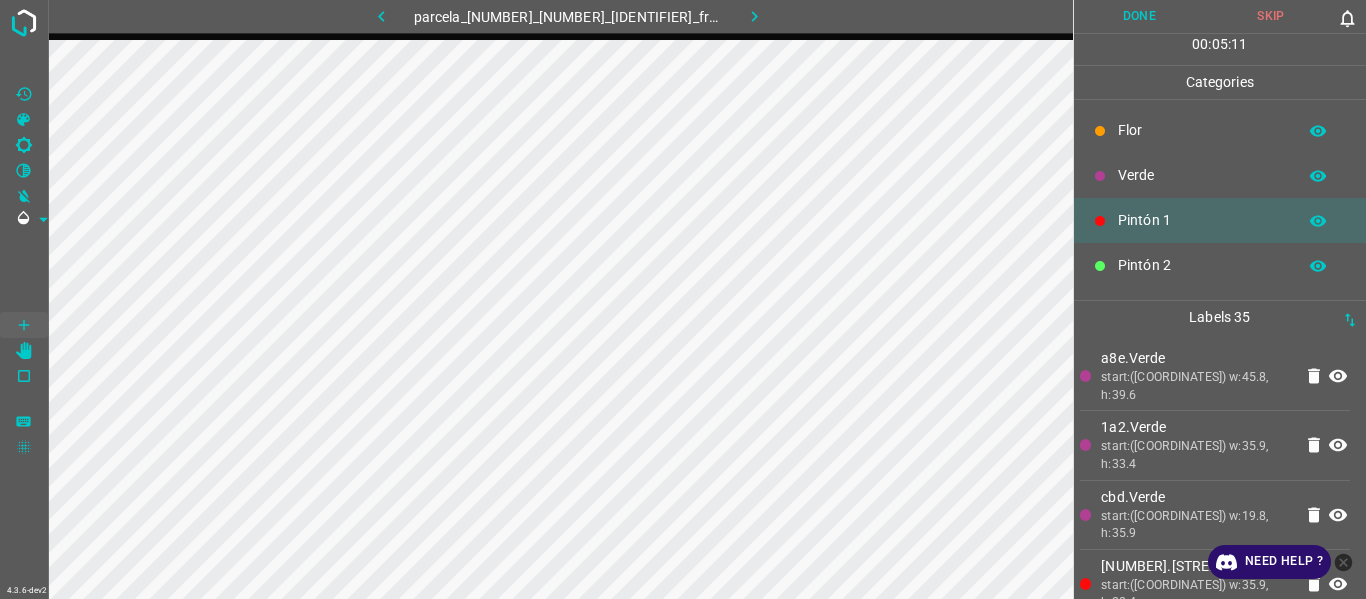 click on "Pintón 2" at bounding box center [1202, 265] 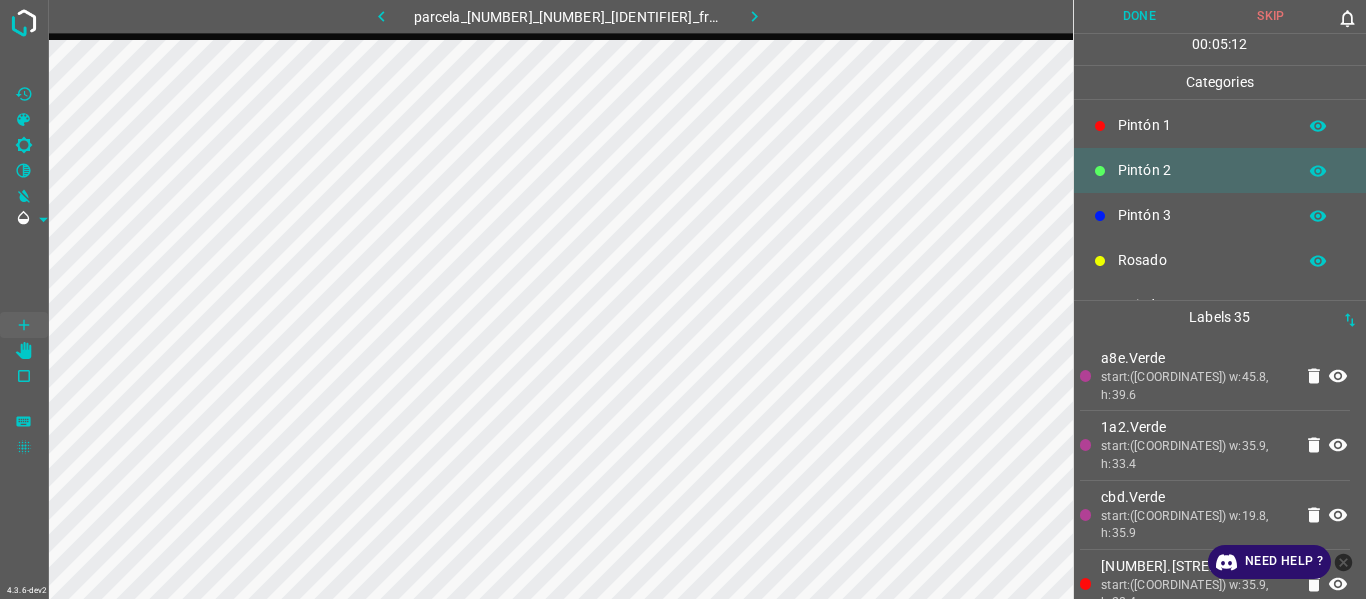scroll, scrollTop: 176, scrollLeft: 0, axis: vertical 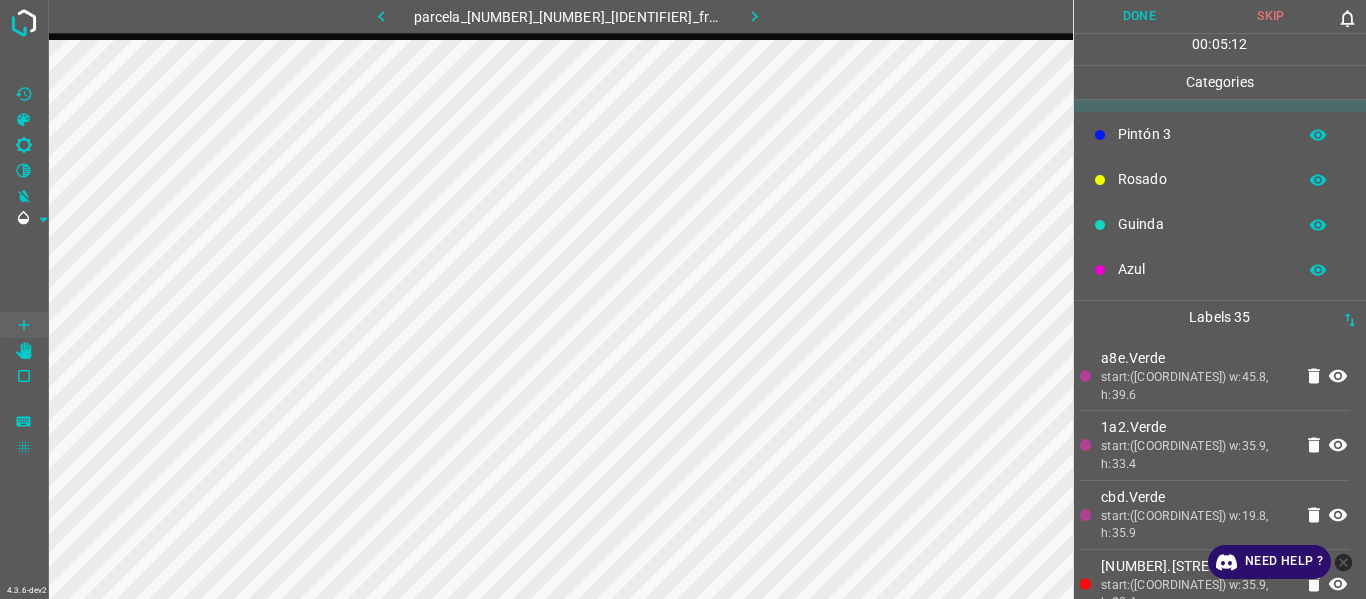 drag, startPoint x: 1214, startPoint y: 280, endPoint x: 1104, endPoint y: 302, distance: 112.17843 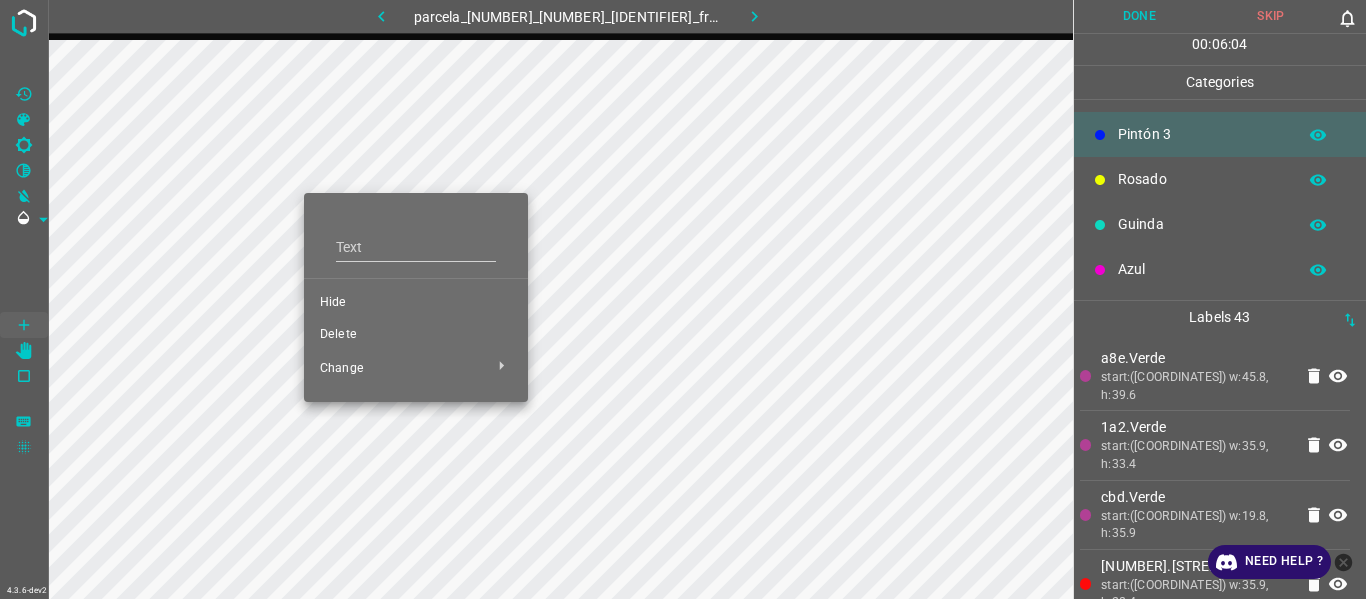 click on "Delete" at bounding box center (416, 335) 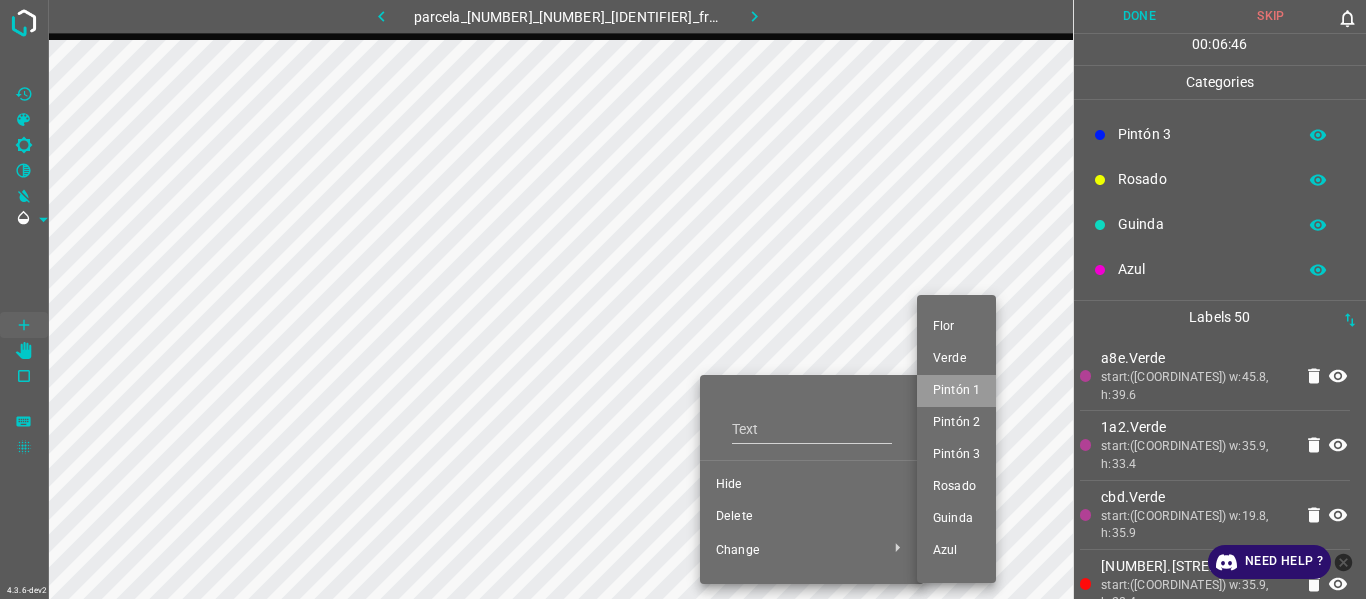 click on "Pintón 1" at bounding box center (956, 391) 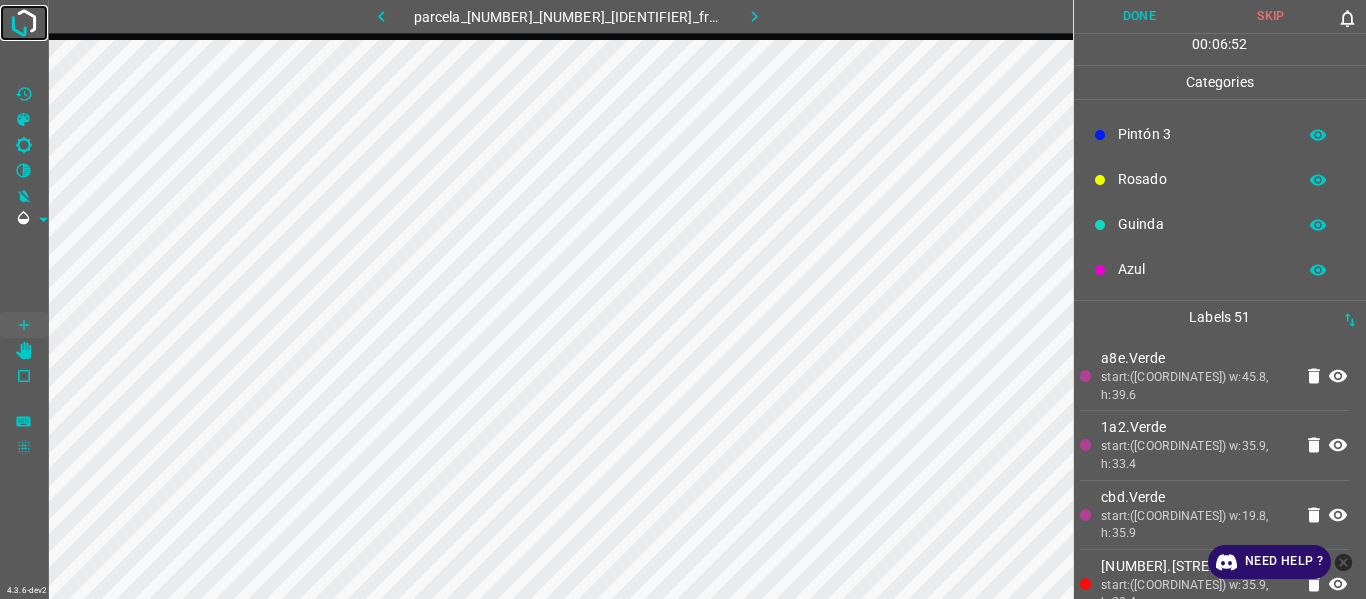 click at bounding box center (24, 23) 